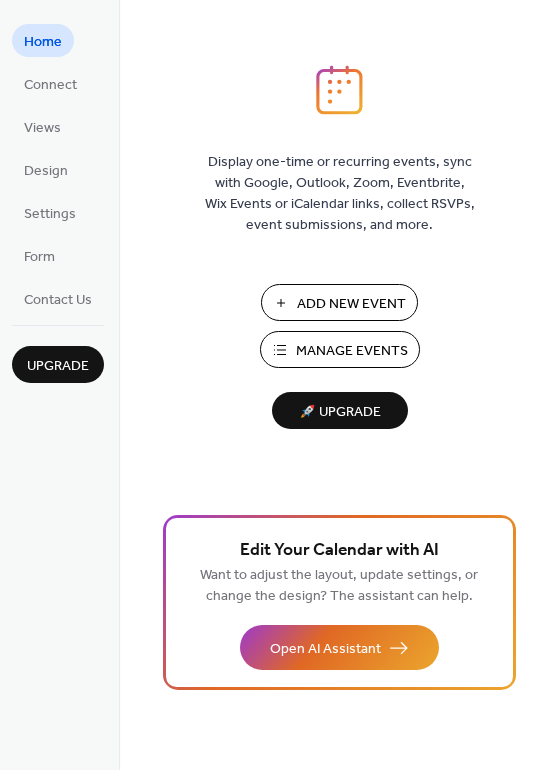 scroll, scrollTop: 0, scrollLeft: 0, axis: both 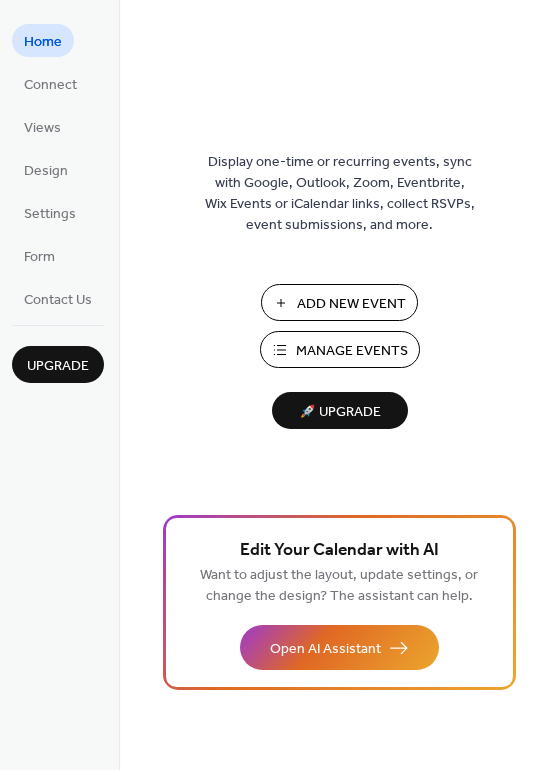drag, startPoint x: 552, startPoint y: 49, endPoint x: 553, endPoint y: 141, distance: 92.00543 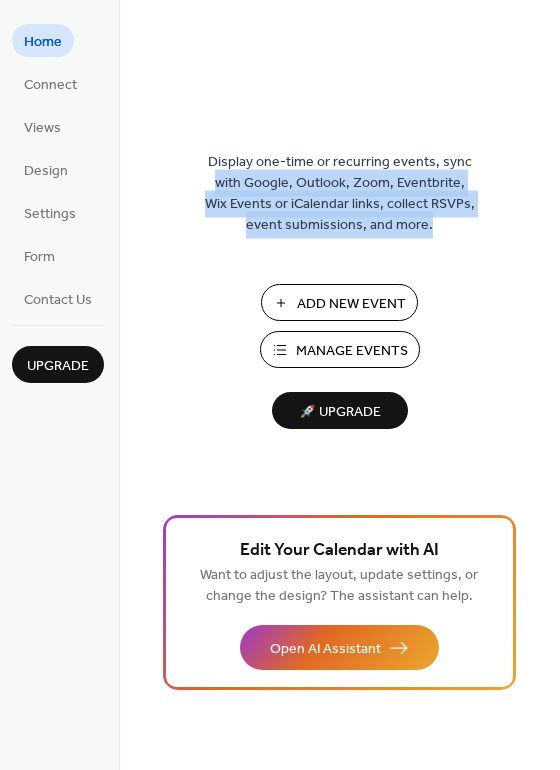 drag, startPoint x: 553, startPoint y: 141, endPoint x: 552, endPoint y: 203, distance: 62.008064 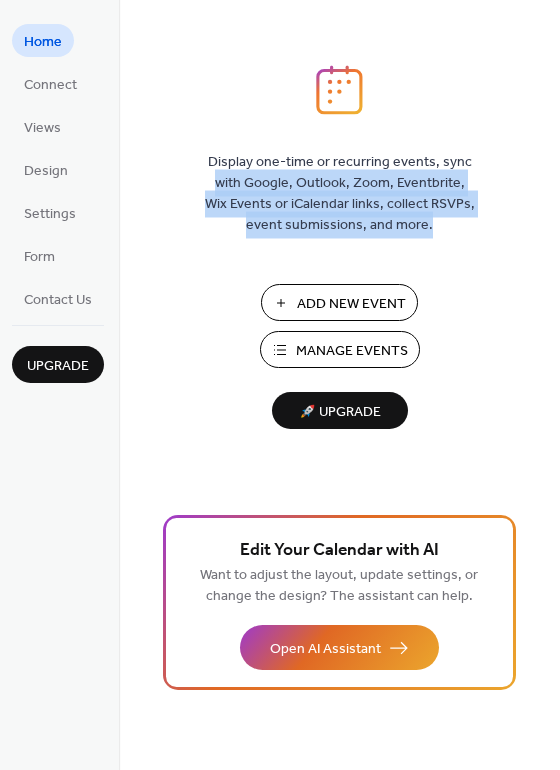 click on "Display one-time or recurring events, sync with Google, Outlook, Zoom, Eventbrite, Wix Events or iCalendar links, collect RSVPs, event submissions, and more. Add New Event Manage Events 🚀 Upgrade" at bounding box center [339, 417] 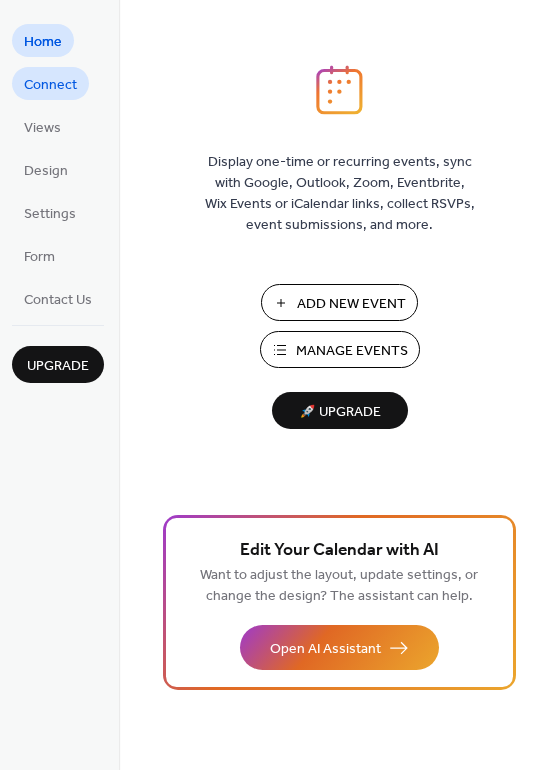 click on "Connect" at bounding box center (50, 85) 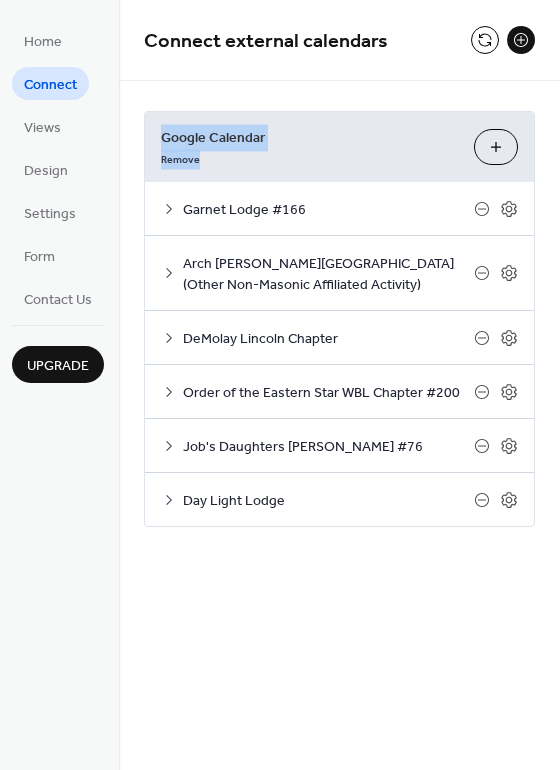 drag, startPoint x: 552, startPoint y: 68, endPoint x: 535, endPoint y: 161, distance: 94.54099 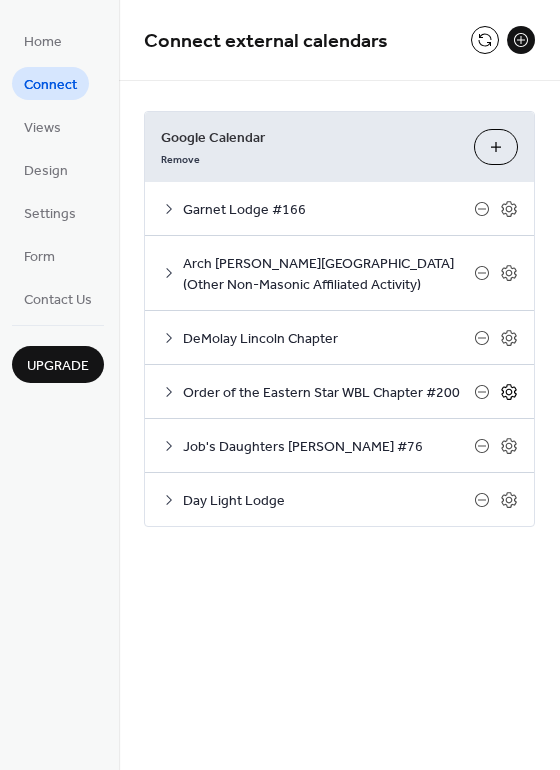 click 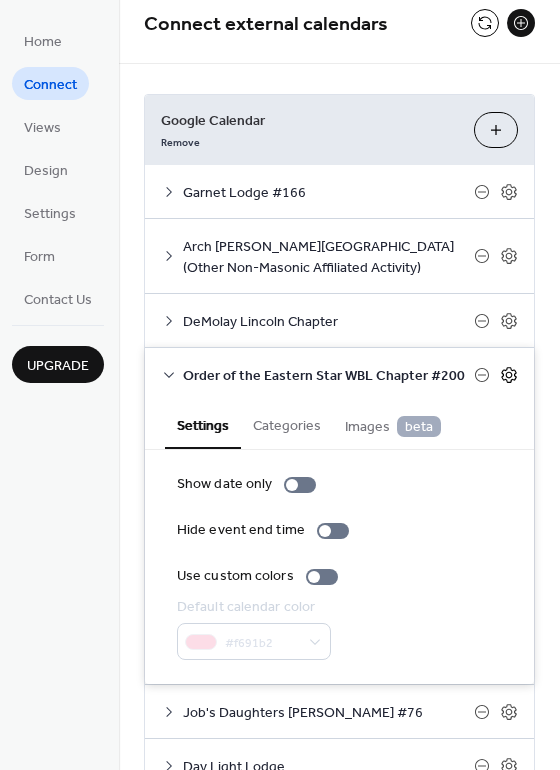 scroll, scrollTop: 0, scrollLeft: 0, axis: both 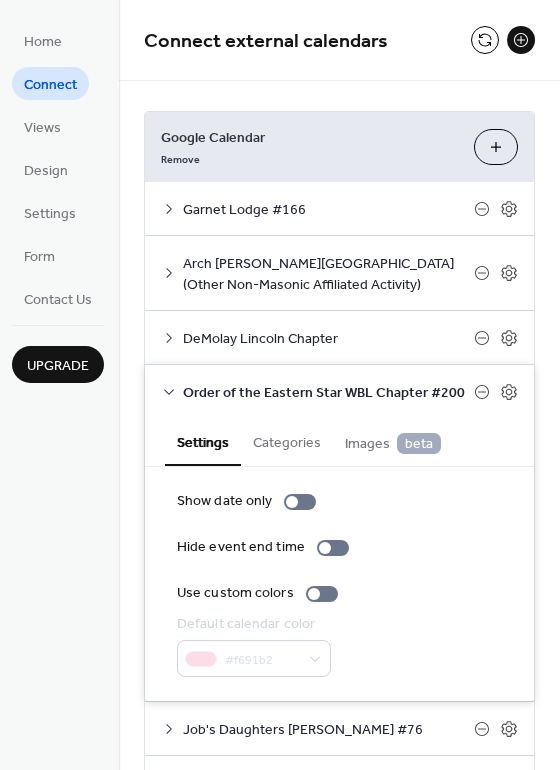 click on "Categories" at bounding box center [287, 441] 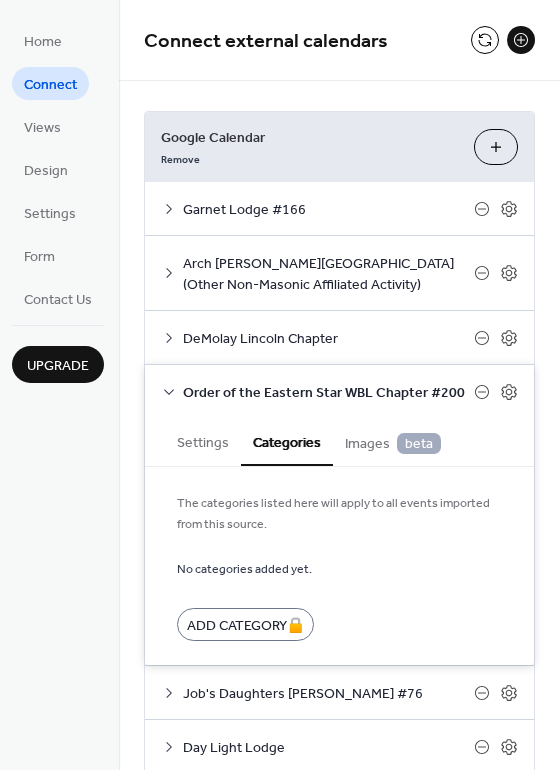 click on "Images   beta" at bounding box center [393, 444] 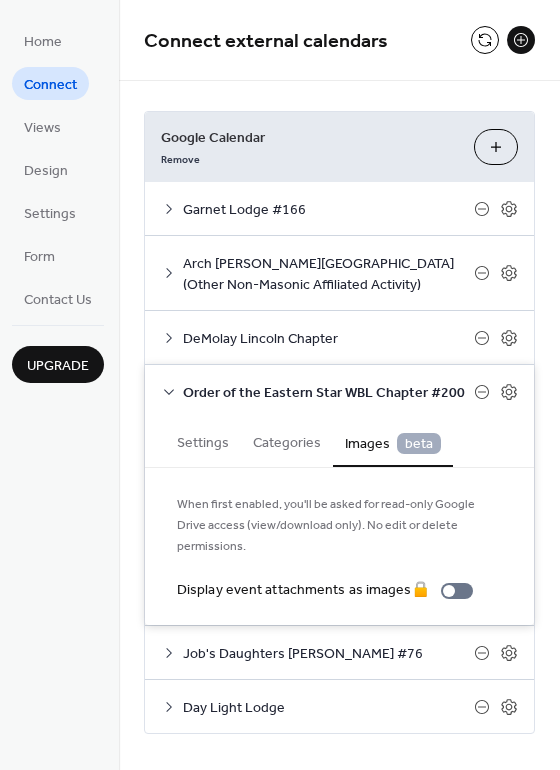 click on "Settings" at bounding box center (203, 441) 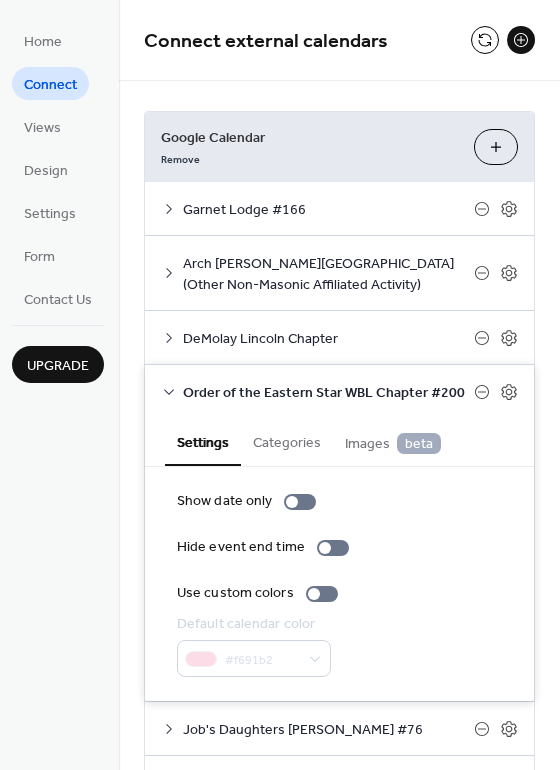 type 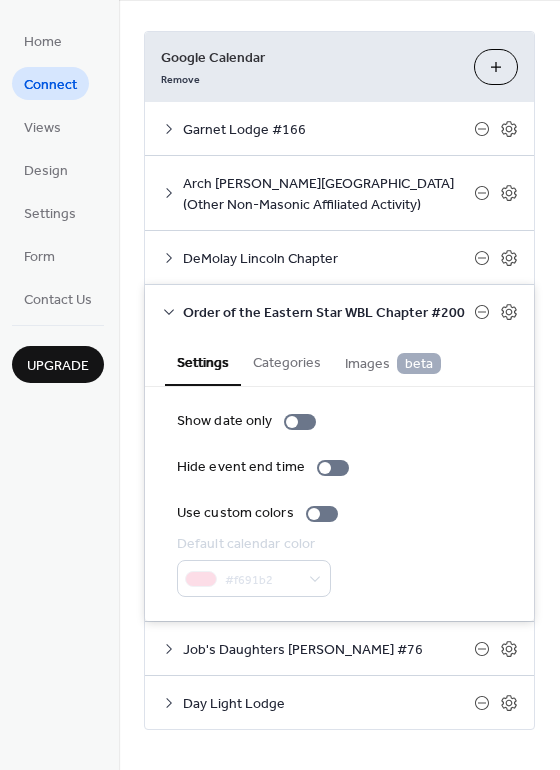 scroll, scrollTop: 97, scrollLeft: 0, axis: vertical 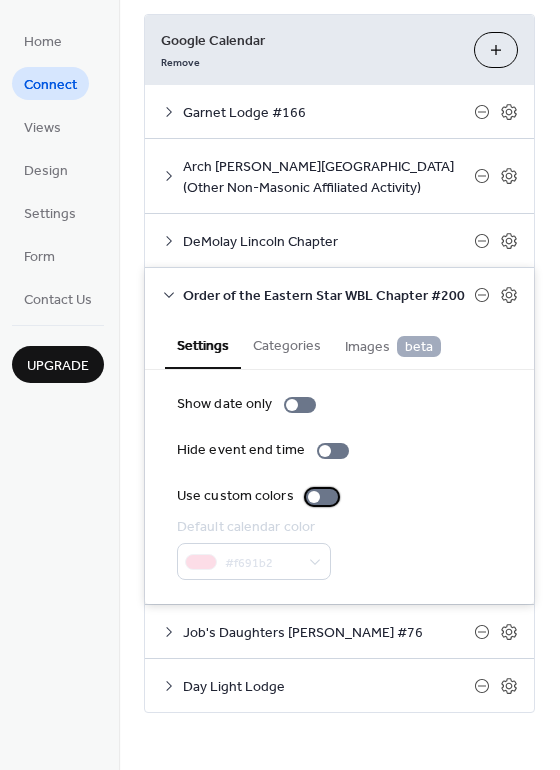 click at bounding box center (322, 497) 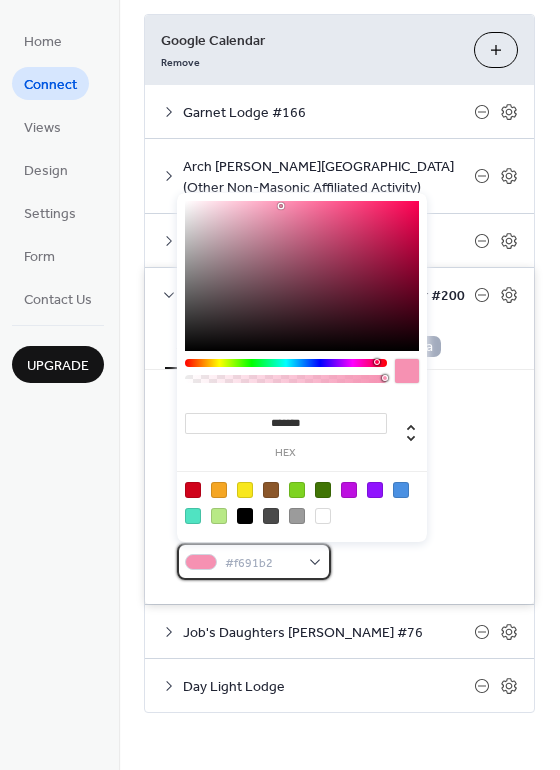 click on "#f691b2" at bounding box center [254, 561] 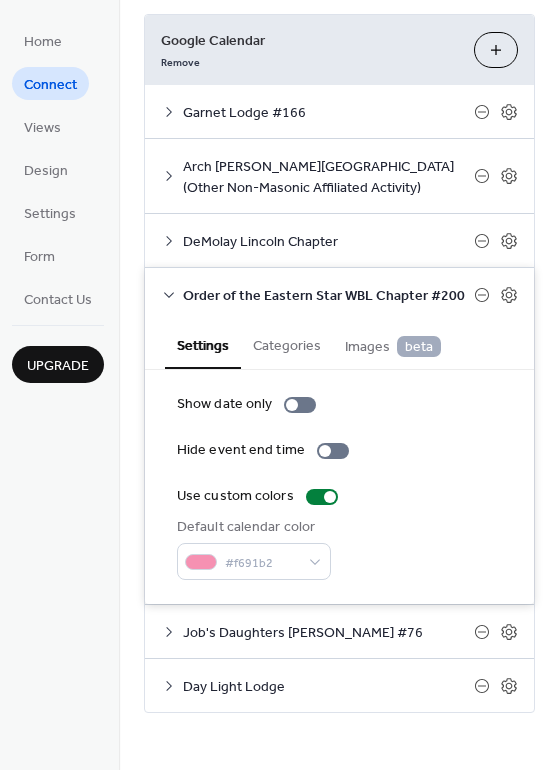 click on "Default calendar color #f691b2" at bounding box center (339, 548) 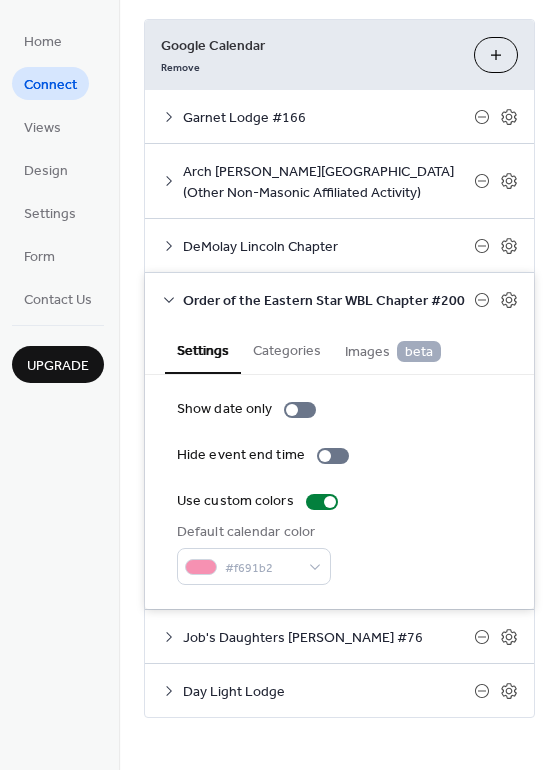 scroll, scrollTop: 97, scrollLeft: 0, axis: vertical 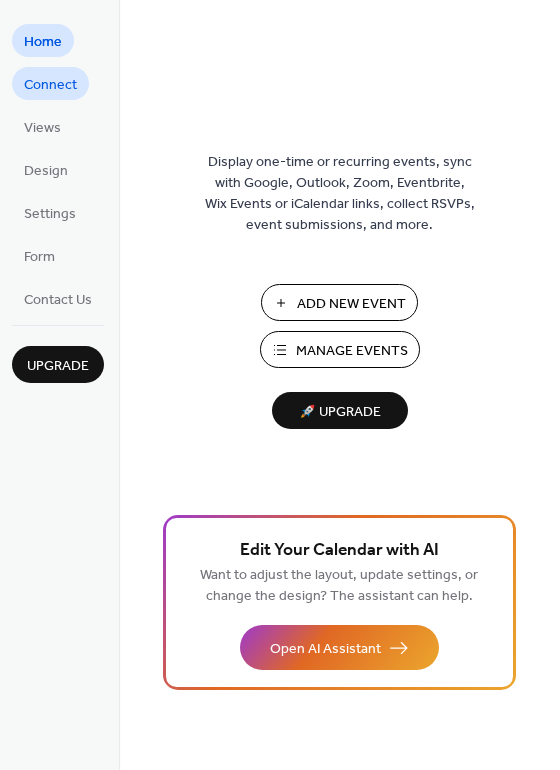 click on "Connect" at bounding box center (50, 85) 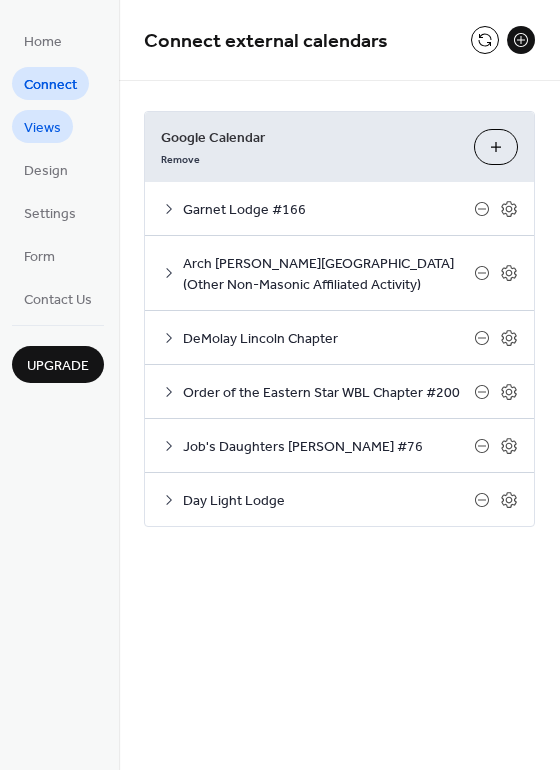 click on "Views" at bounding box center (42, 128) 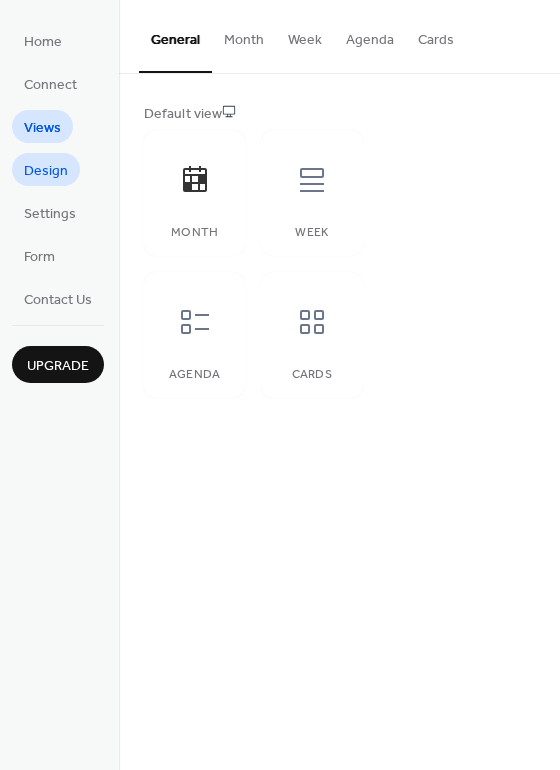 click on "Design" at bounding box center (46, 171) 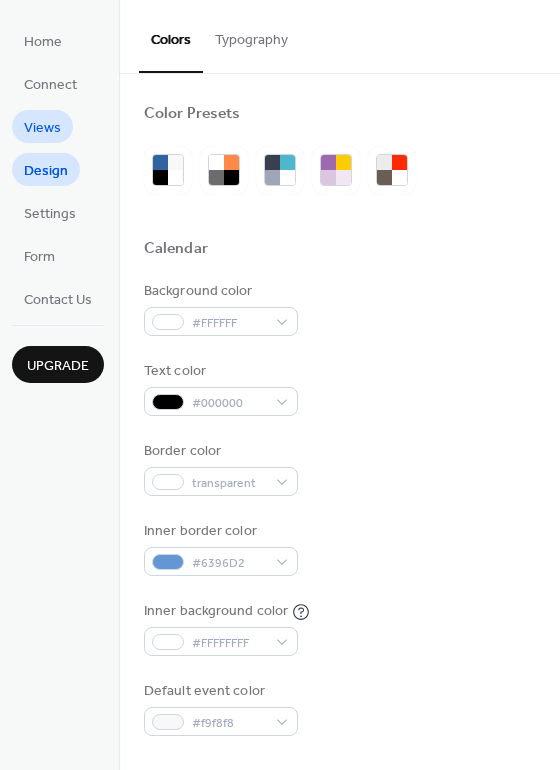 click on "Views" at bounding box center (42, 128) 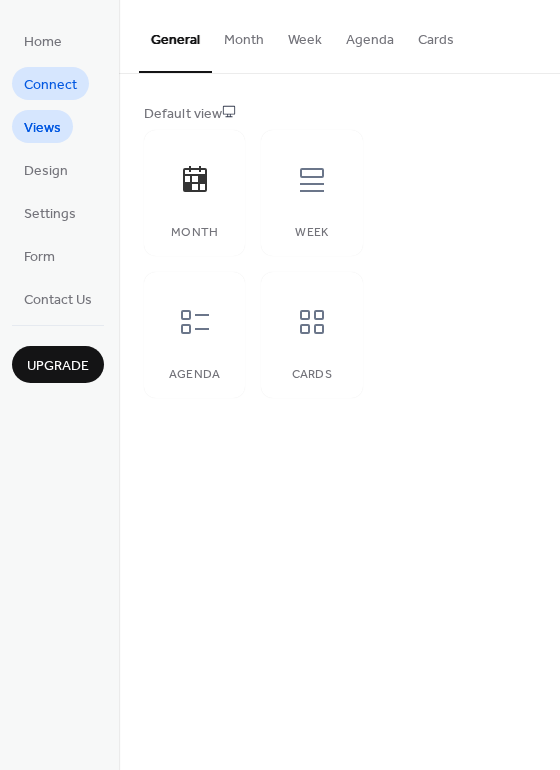 click on "Connect" at bounding box center [50, 85] 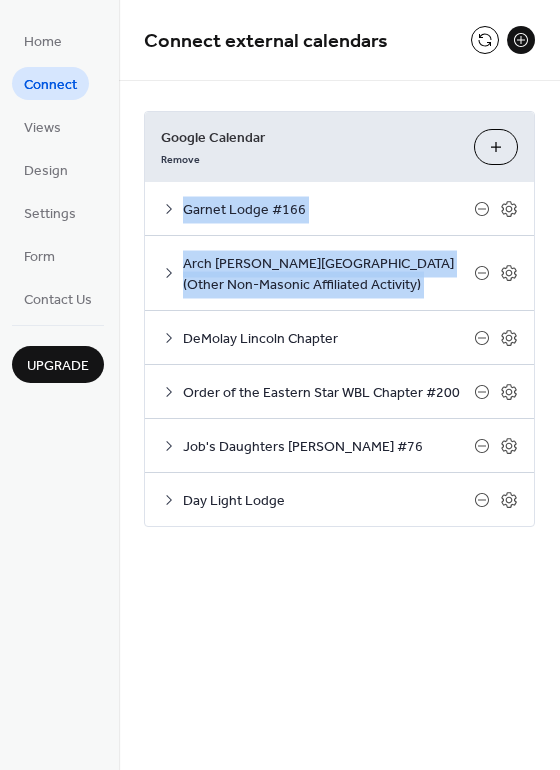 drag, startPoint x: 551, startPoint y: 156, endPoint x: 563, endPoint y: 263, distance: 107.67079 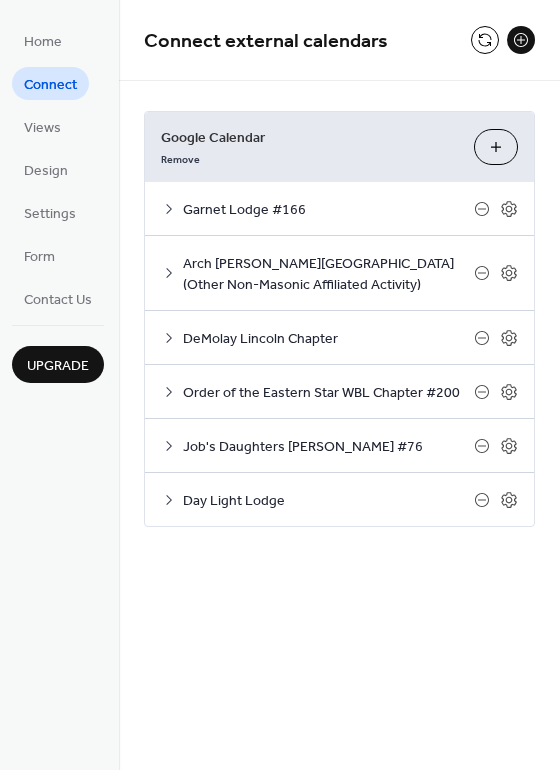 click 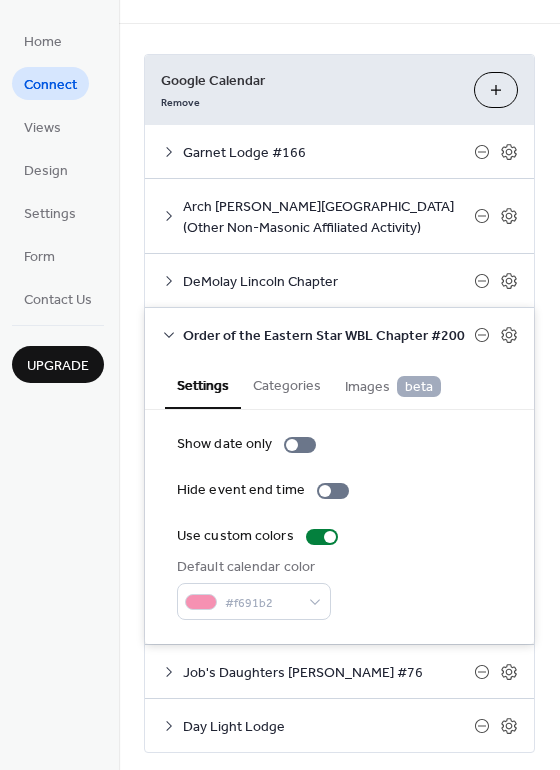 scroll, scrollTop: 17, scrollLeft: 0, axis: vertical 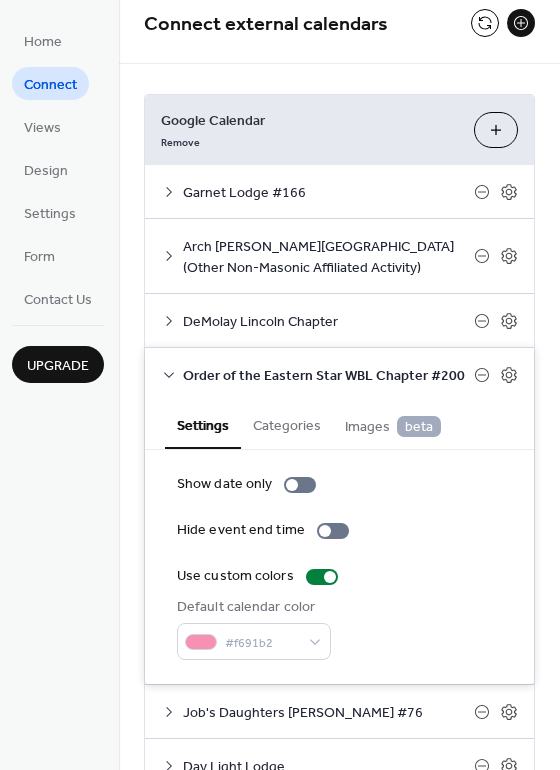 click on "Images   beta" at bounding box center (393, 427) 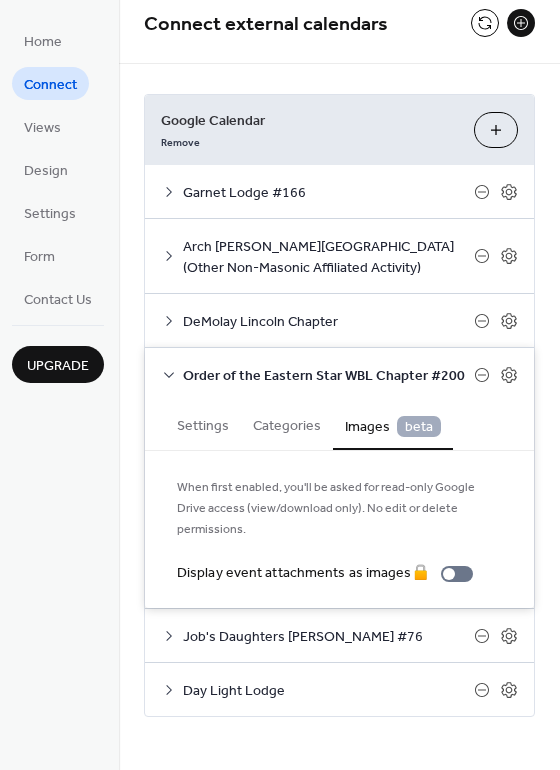 click on "Categories" at bounding box center [287, 424] 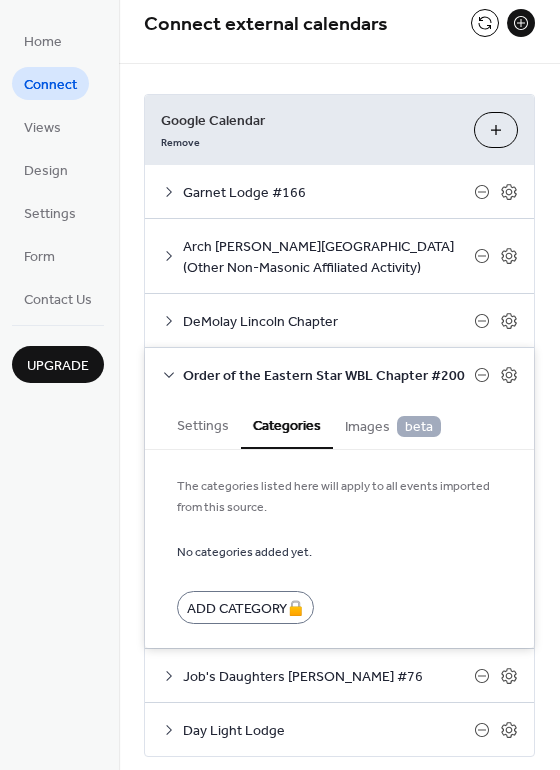 click on "Settings" at bounding box center [203, 424] 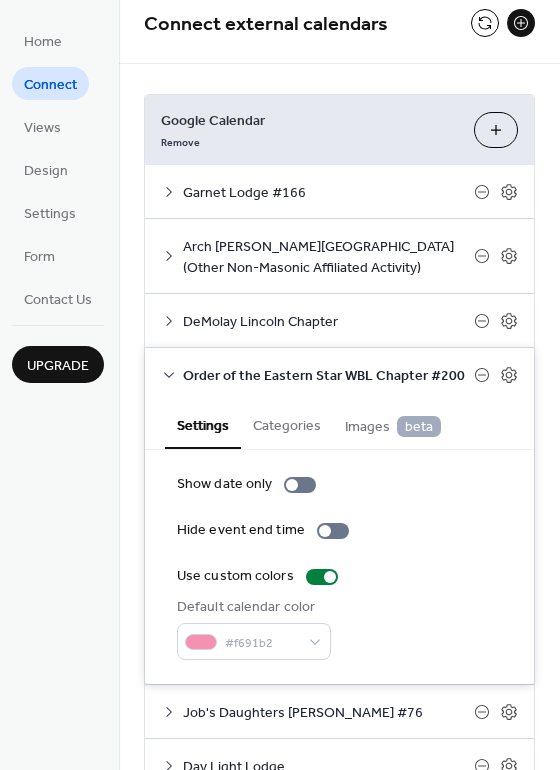 type 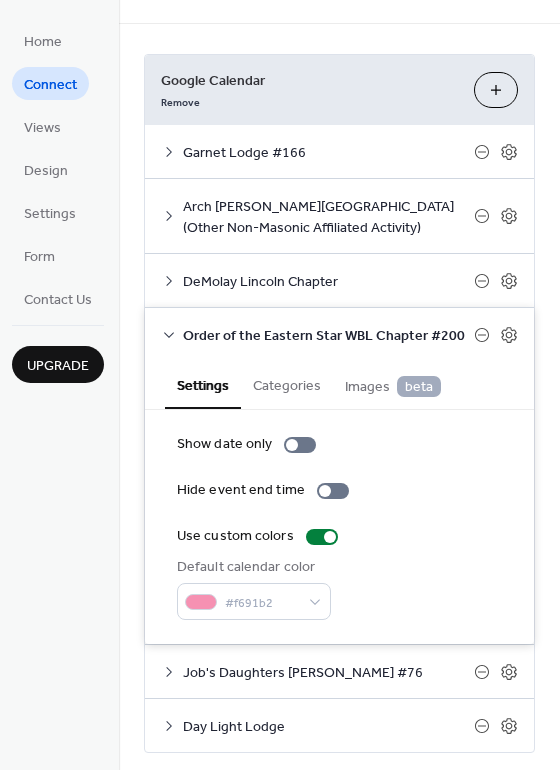scroll, scrollTop: 97, scrollLeft: 0, axis: vertical 